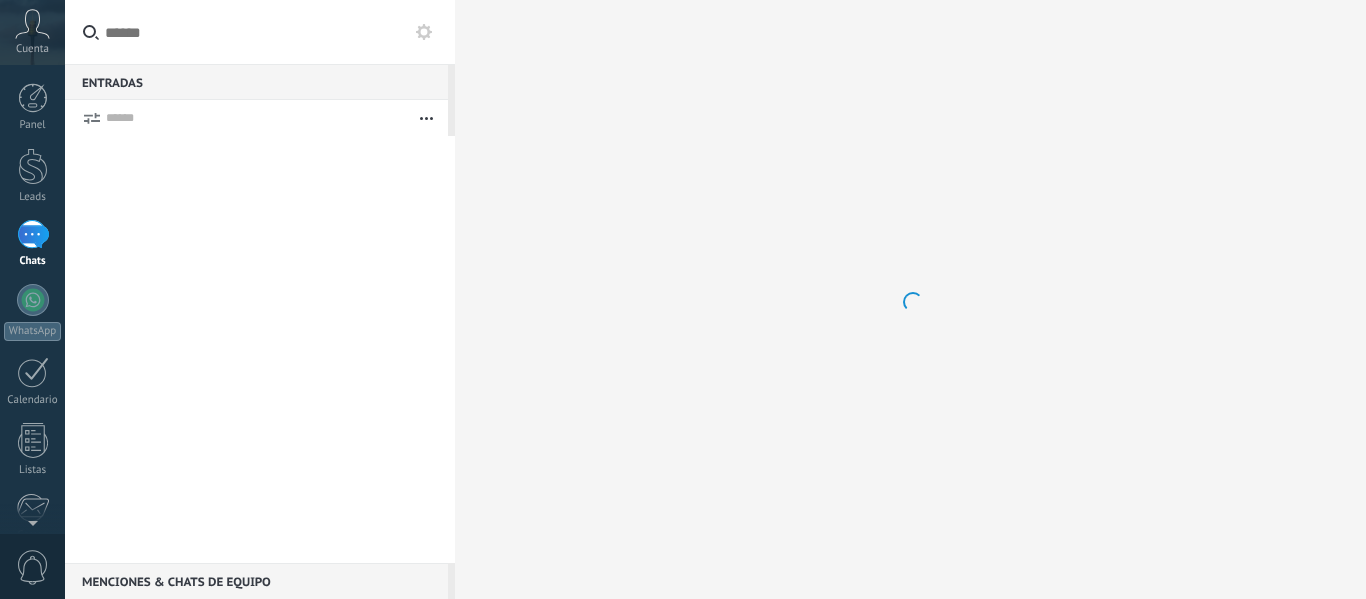 scroll, scrollTop: 0, scrollLeft: 0, axis: both 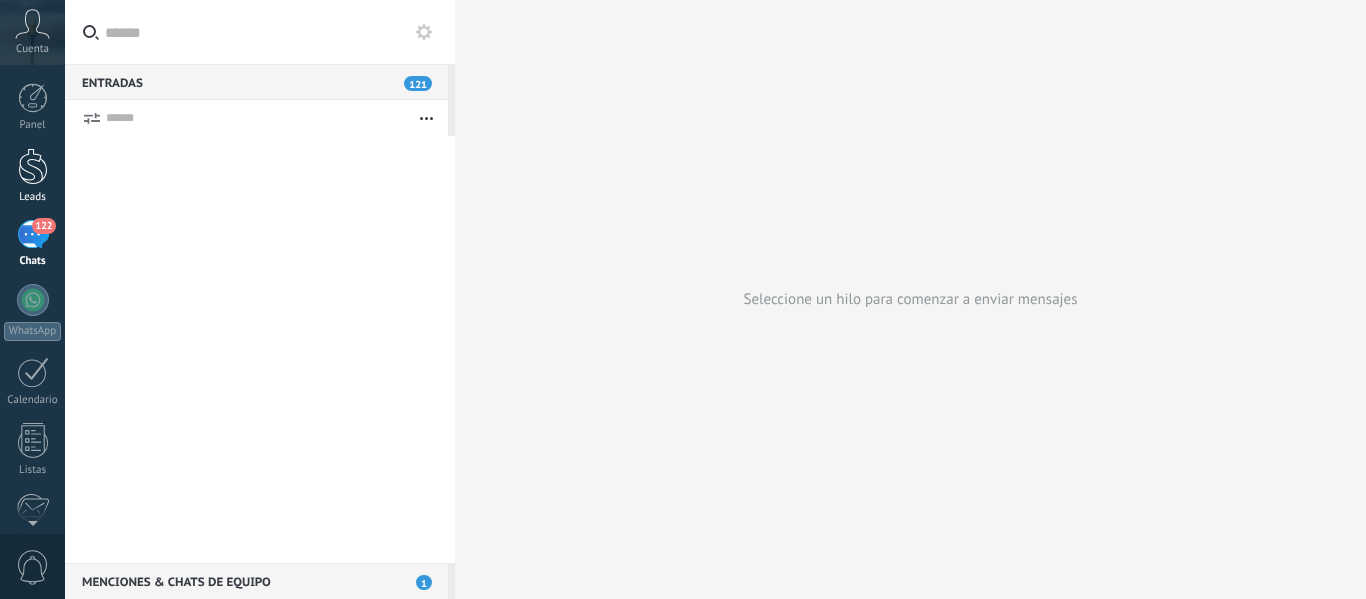 click at bounding box center (33, 166) 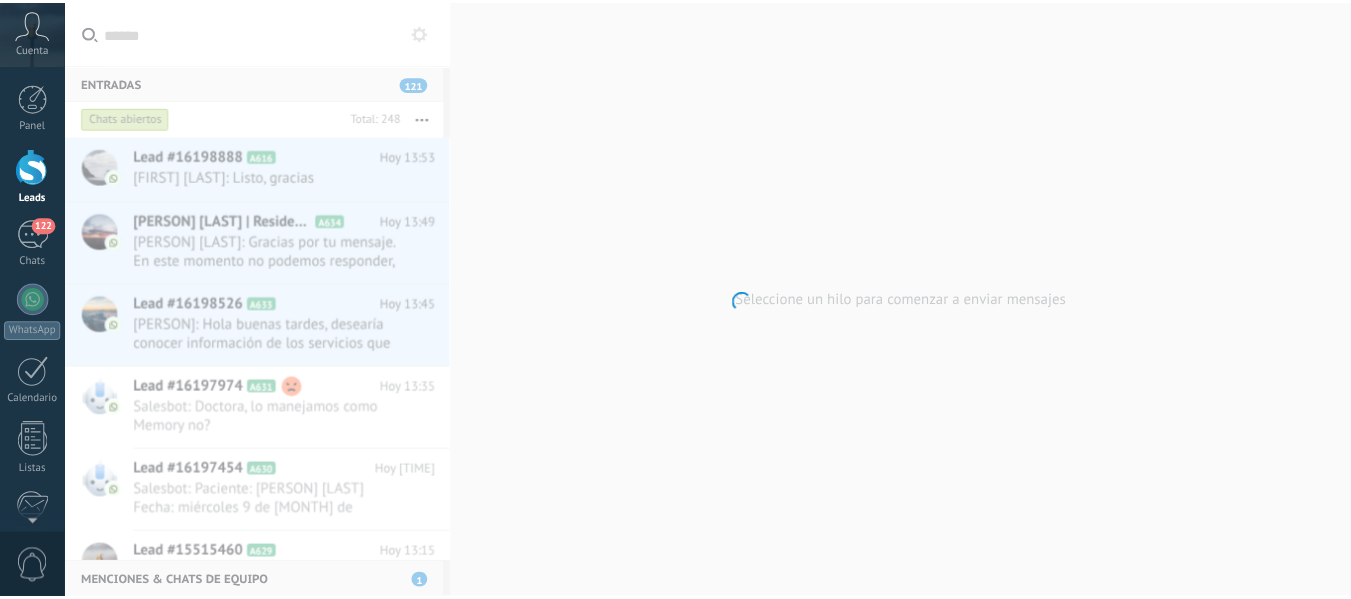 scroll, scrollTop: 0, scrollLeft: 0, axis: both 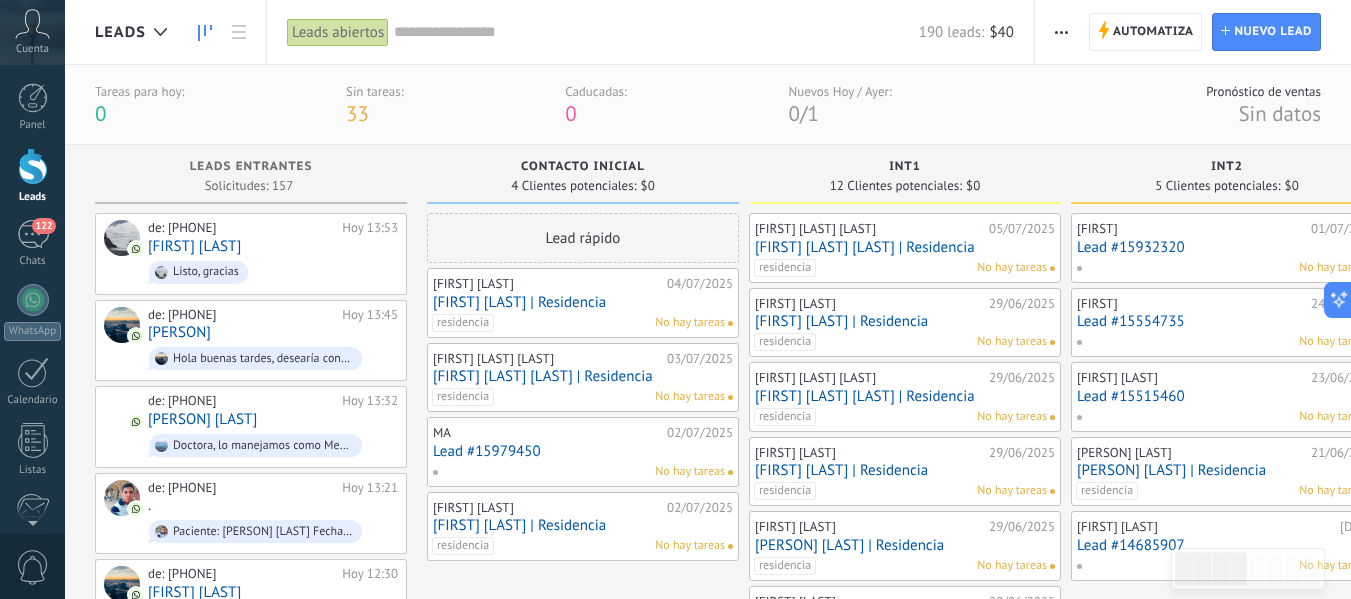 click on "Tareas para hoy: 0 Sin tareas: 33 Caducadas: 0 Nuevos Hoy / Ayer: 0  /  1 Pronóstico de ventas Sin datos" at bounding box center (708, 105) 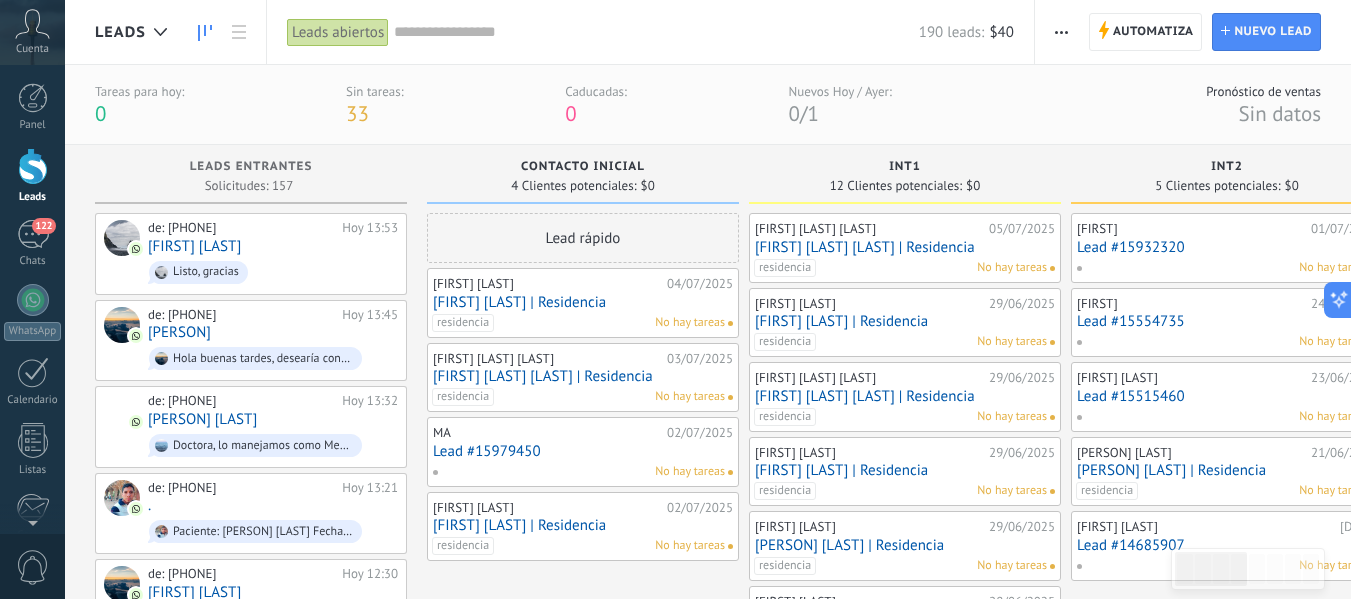 click at bounding box center (33, 166) 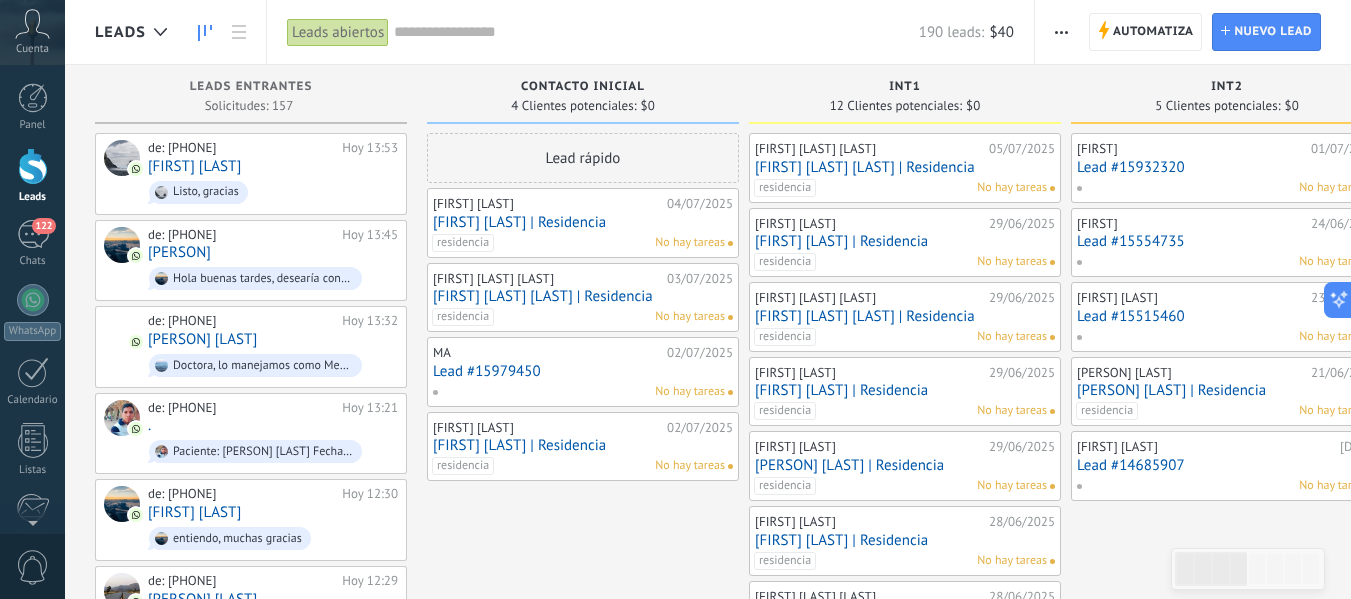 click at bounding box center (33, 166) 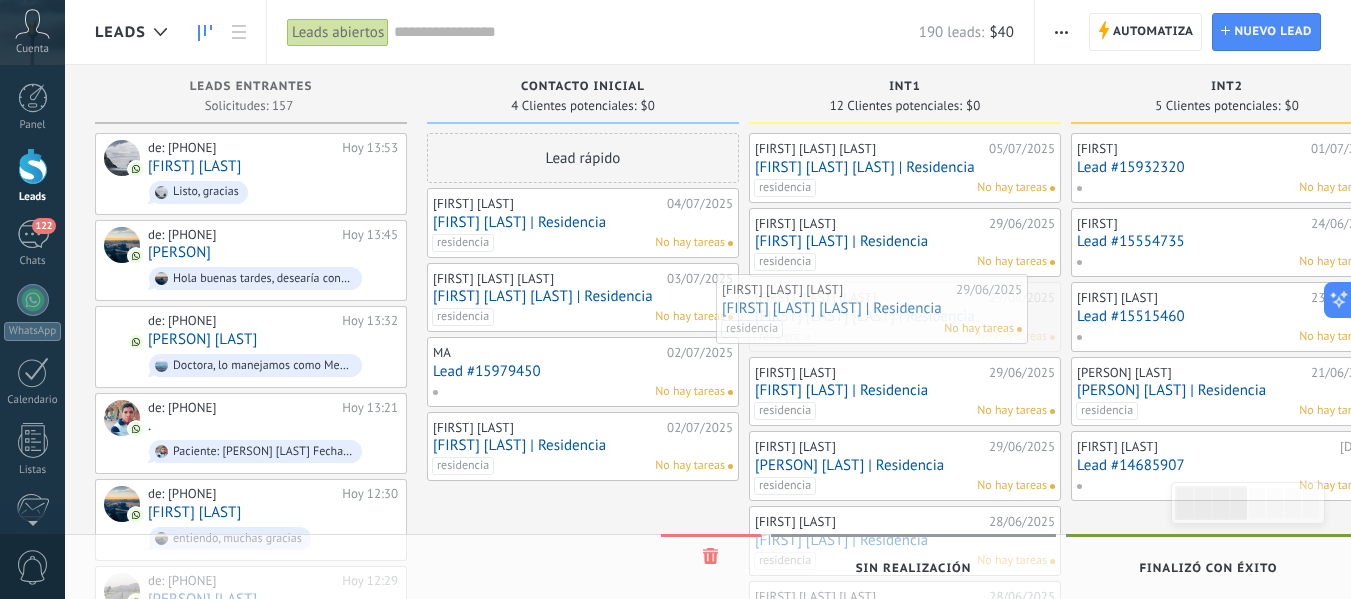drag, startPoint x: 974, startPoint y: 289, endPoint x: 941, endPoint y: 281, distance: 33.955853 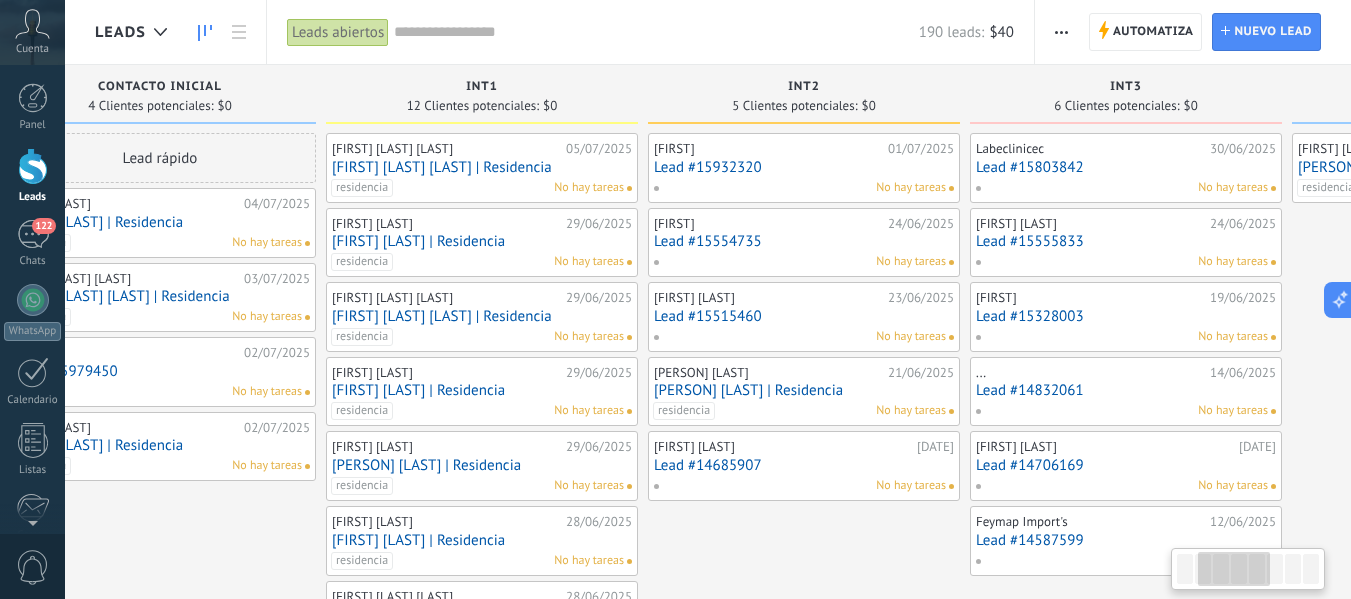 drag, startPoint x: 916, startPoint y: 94, endPoint x: 493, endPoint y: 163, distance: 428.59073 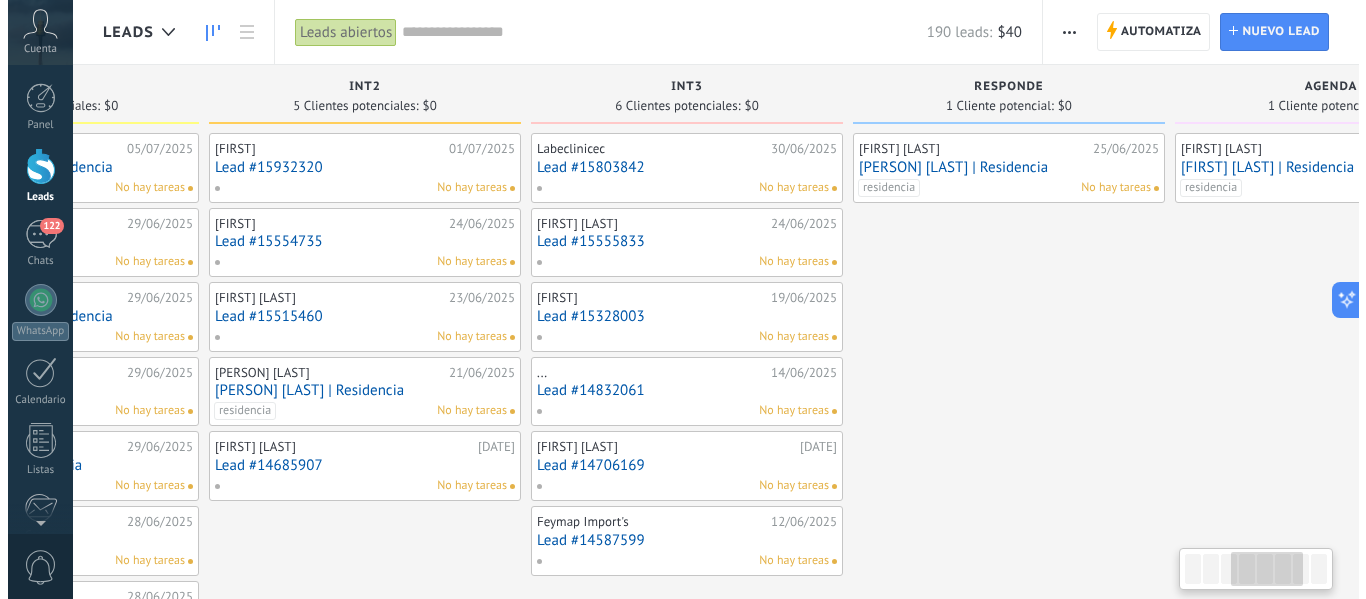 scroll, scrollTop: 0, scrollLeft: 872, axis: horizontal 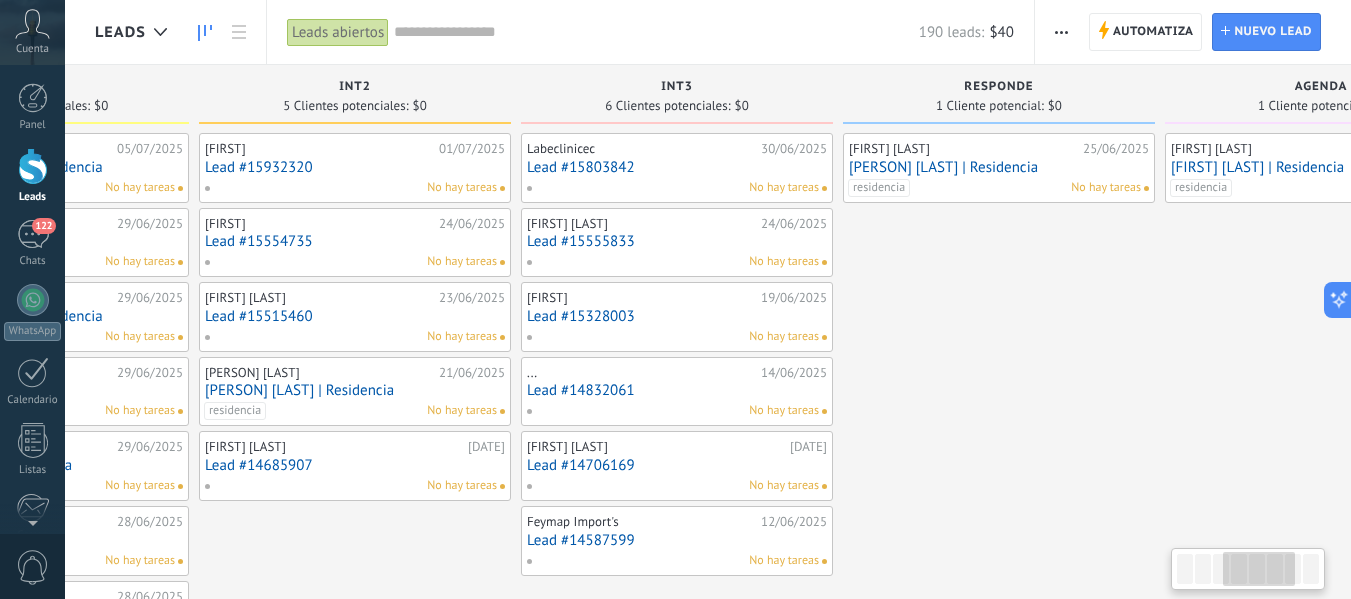 drag, startPoint x: 945, startPoint y: 99, endPoint x: 496, endPoint y: 137, distance: 450.60516 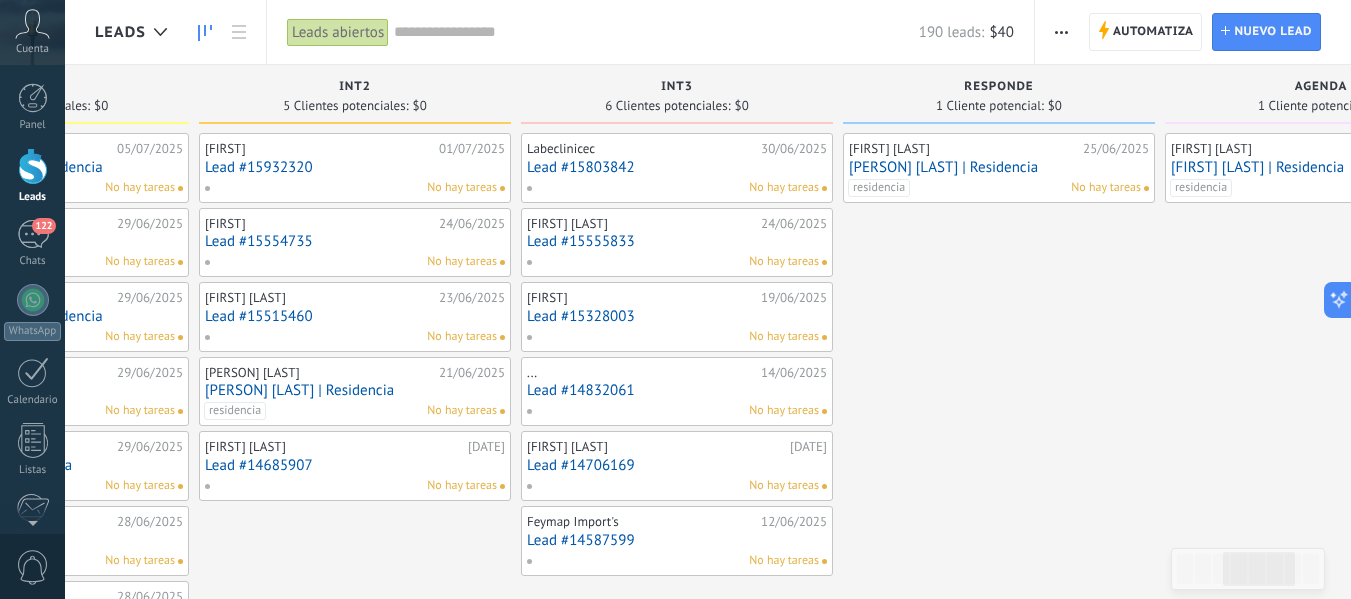 click on "[PERSON] [LAST] | Residencia" at bounding box center (999, 167) 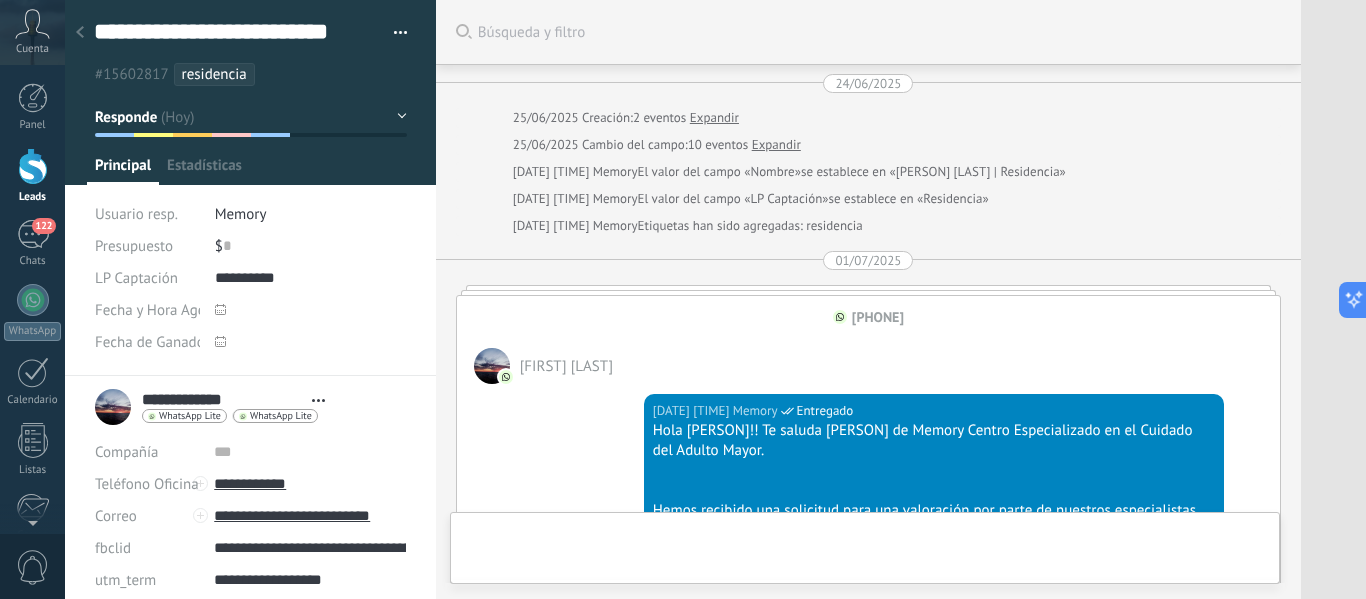 scroll, scrollTop: 1465, scrollLeft: 0, axis: vertical 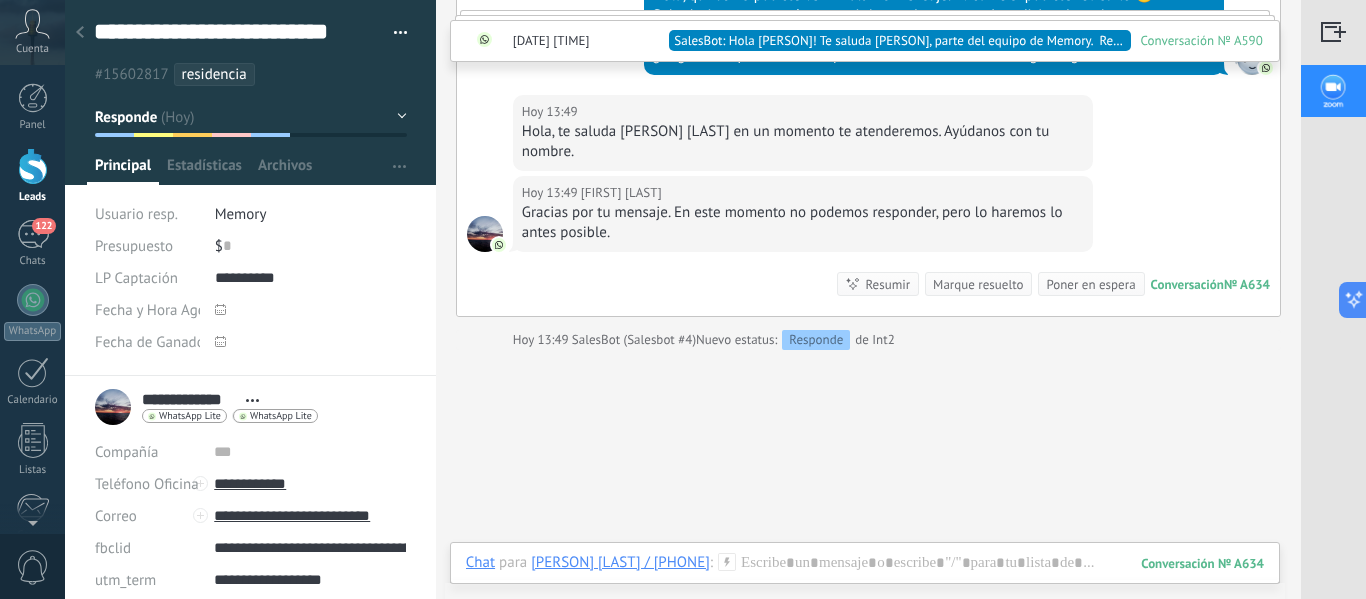 click at bounding box center [33, 166] 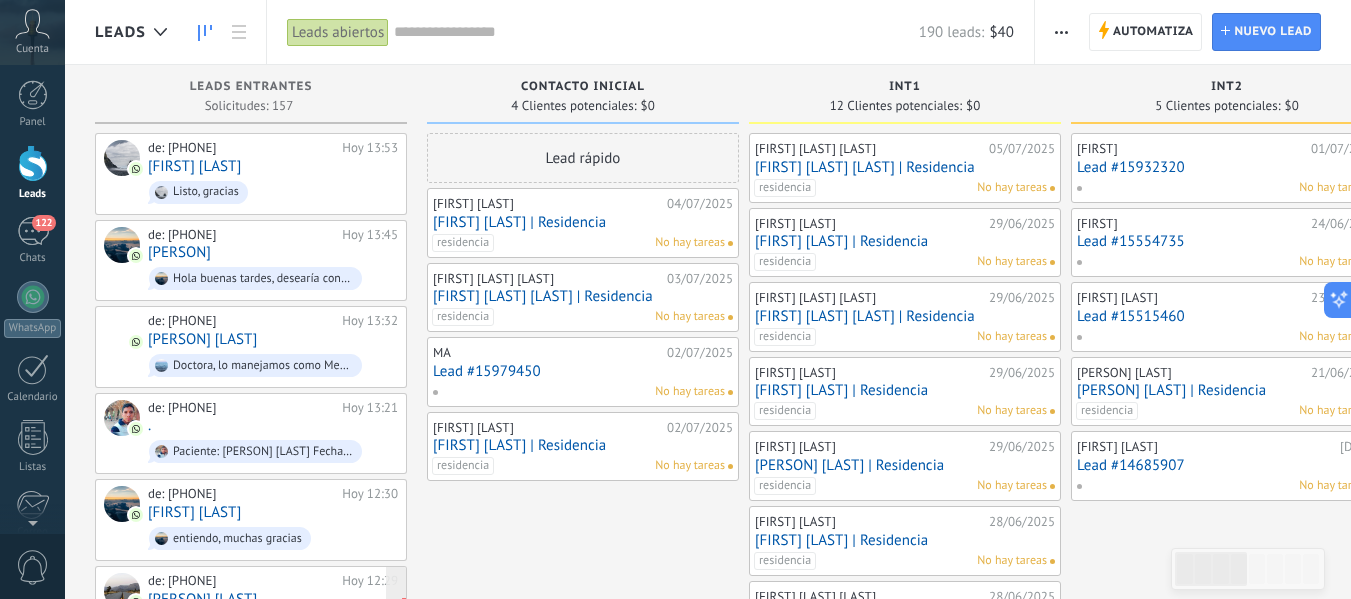 scroll, scrollTop: 0, scrollLeft: 0, axis: both 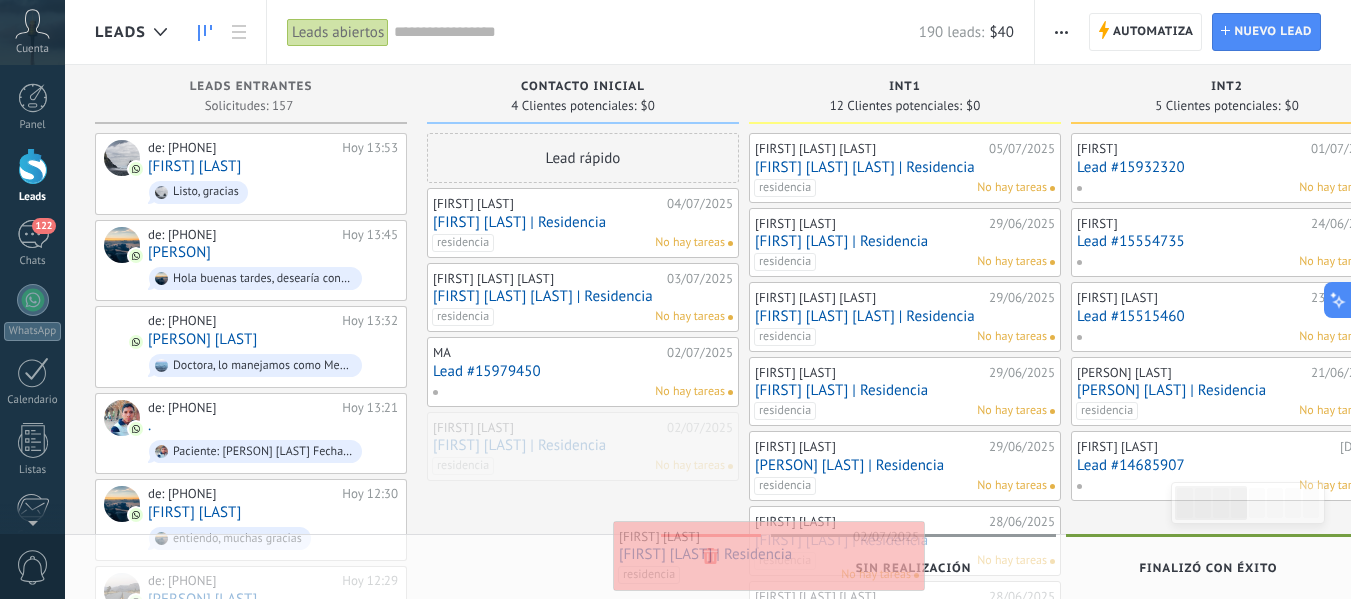 drag, startPoint x: 482, startPoint y: 455, endPoint x: 668, endPoint y: 564, distance: 215.58525 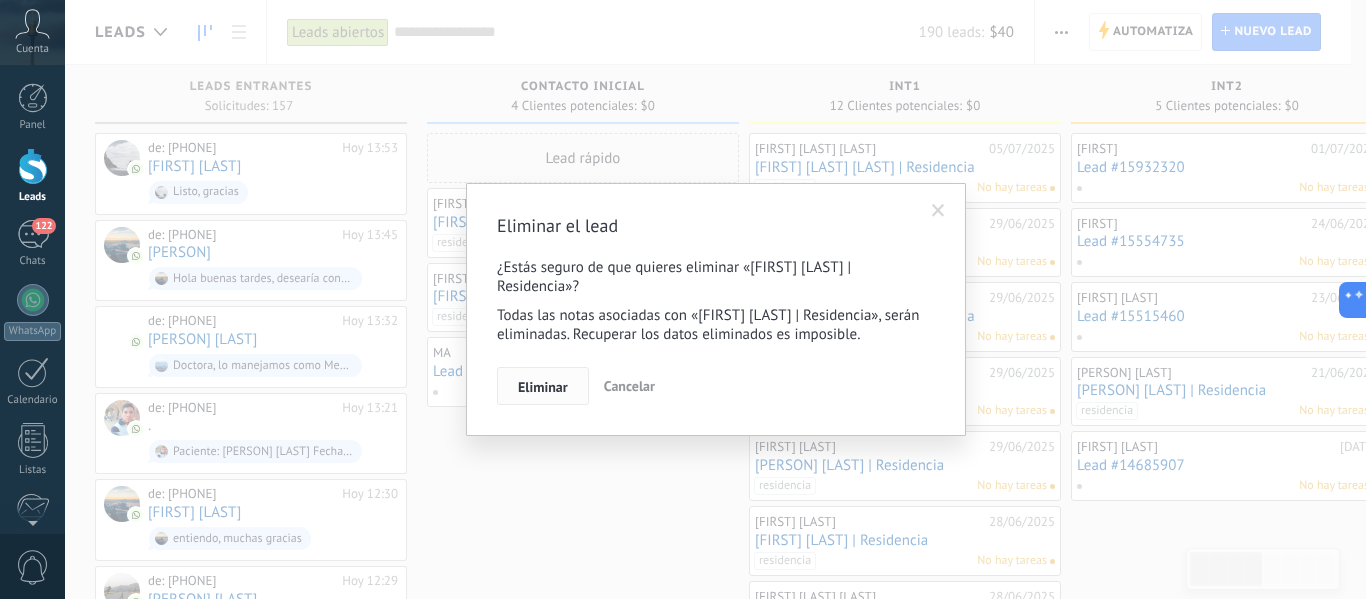 click on "Eliminar" at bounding box center [543, 386] 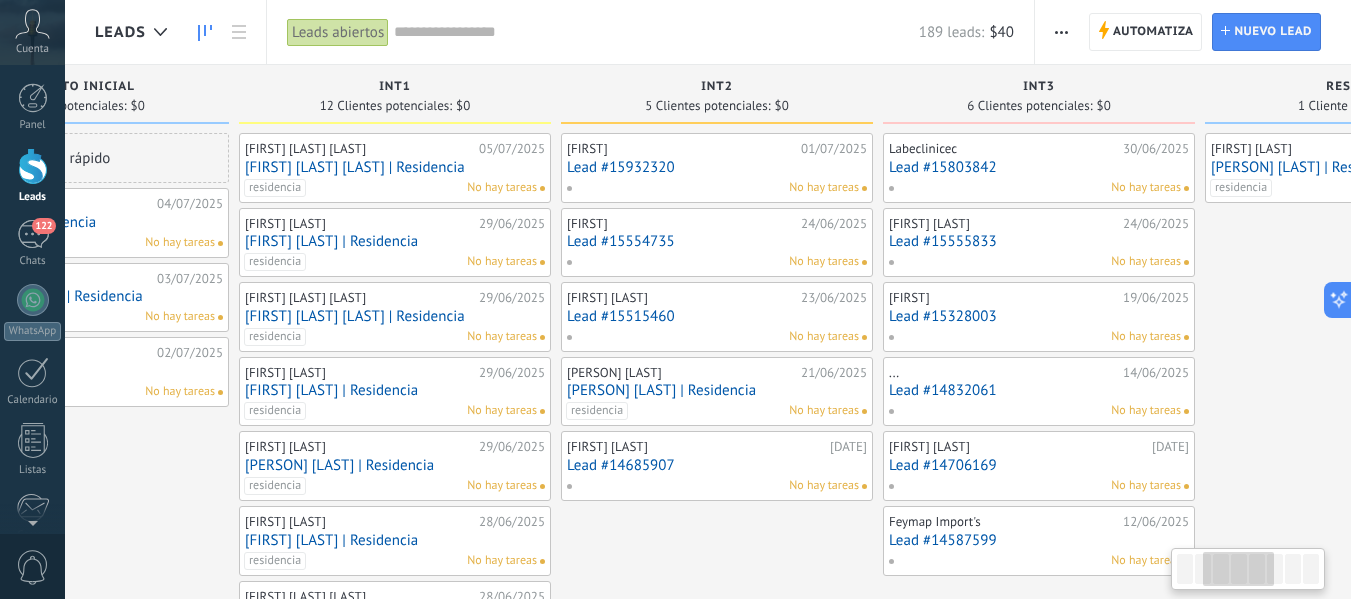 drag, startPoint x: 1060, startPoint y: 85, endPoint x: 550, endPoint y: 81, distance: 510.0157 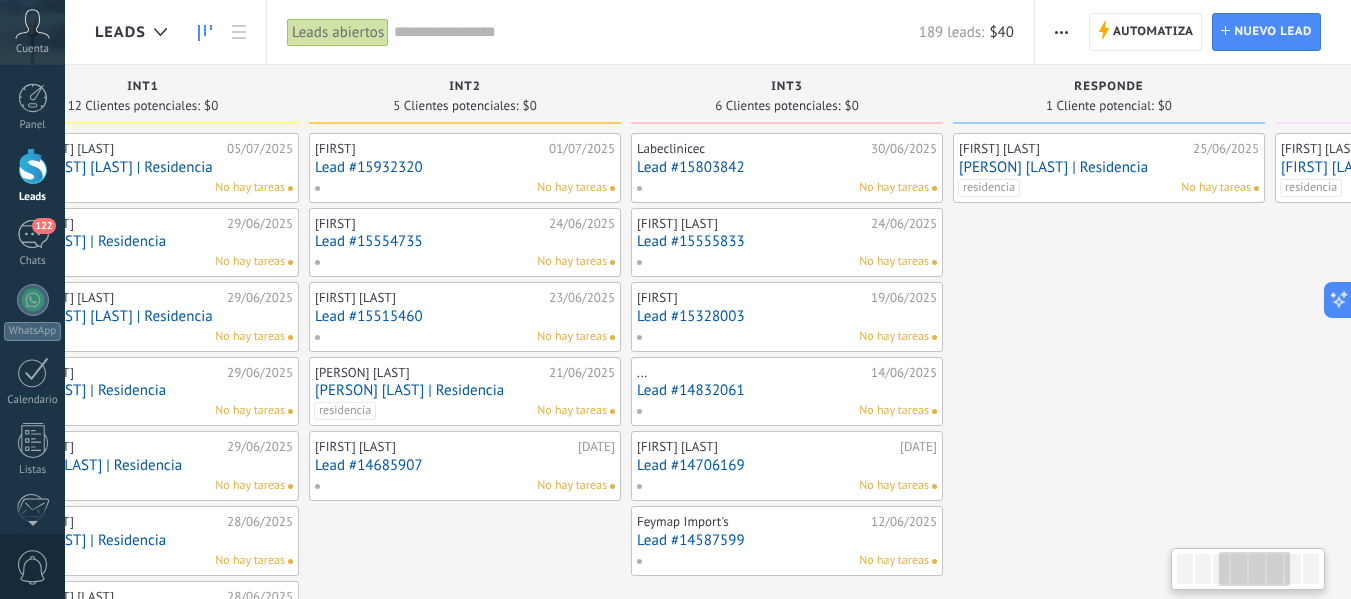 scroll, scrollTop: 0, scrollLeft: 806, axis: horizontal 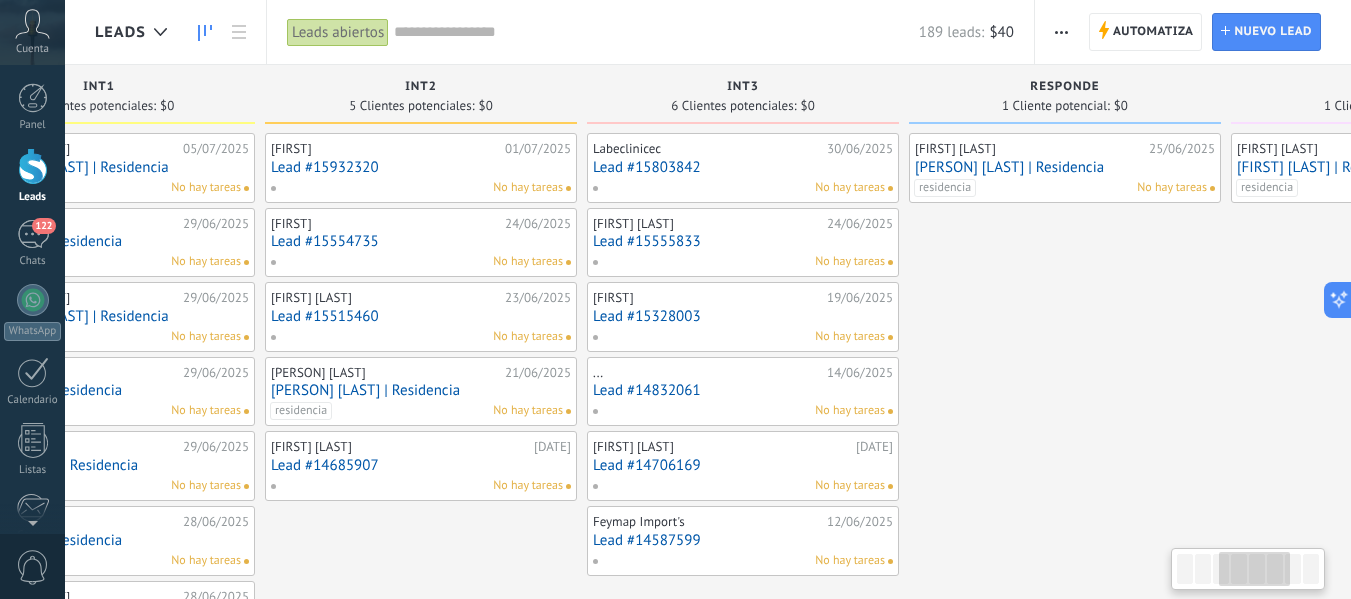 drag, startPoint x: 1071, startPoint y: 79, endPoint x: 775, endPoint y: 79, distance: 296 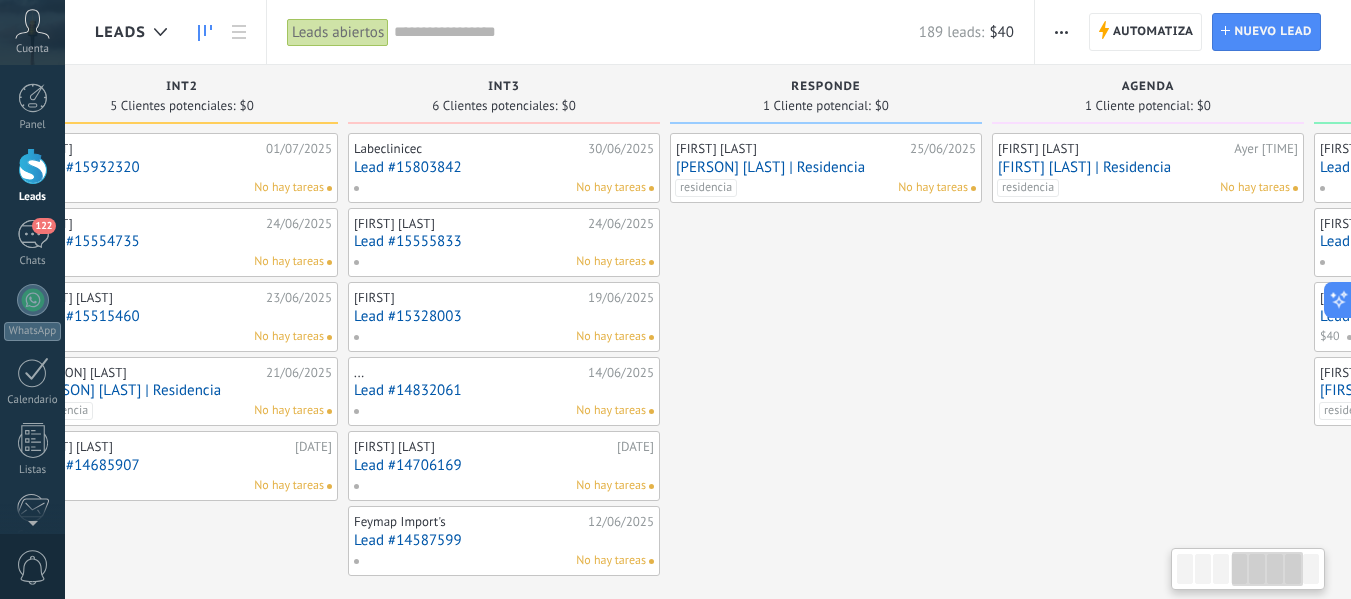 scroll, scrollTop: 0, scrollLeft: 1053, axis: horizontal 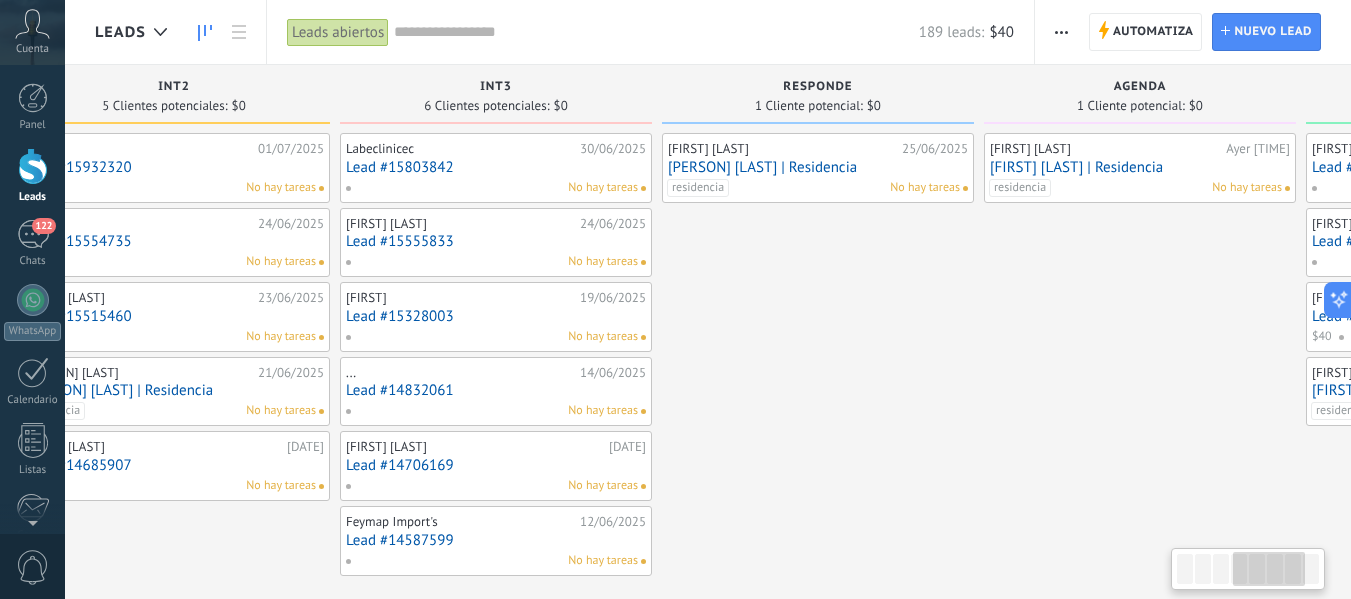 drag, startPoint x: 1183, startPoint y: 101, endPoint x: 993, endPoint y: 90, distance: 190.31816 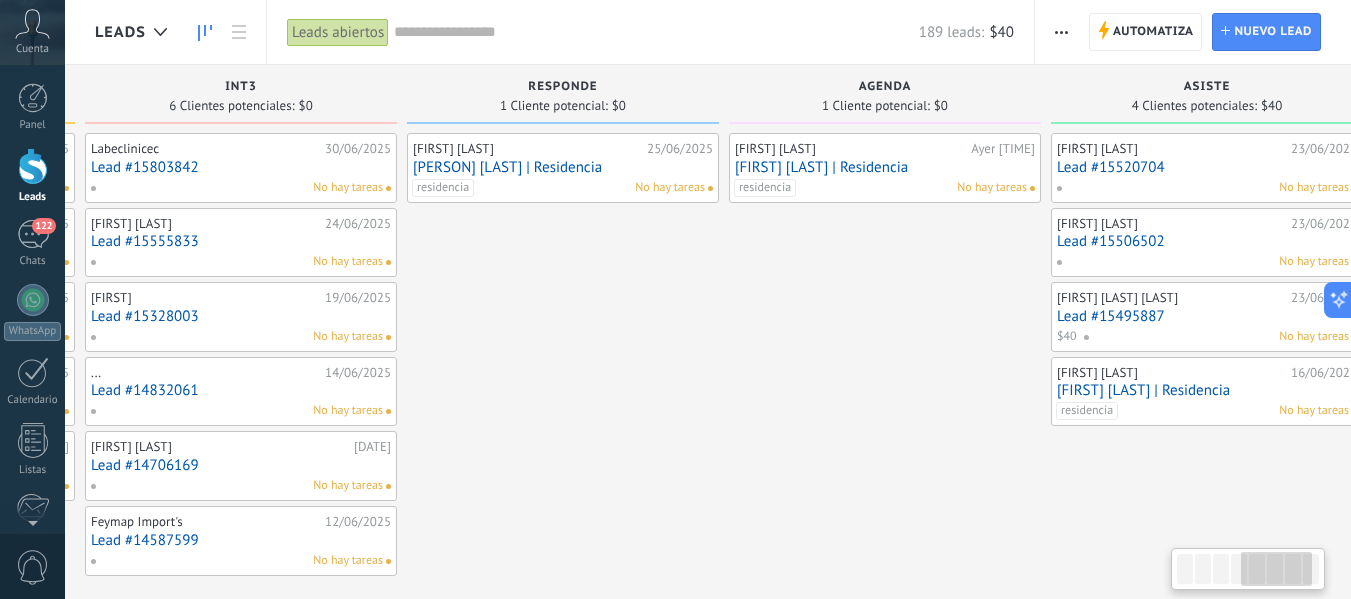 scroll, scrollTop: 0, scrollLeft: 1350, axis: horizontal 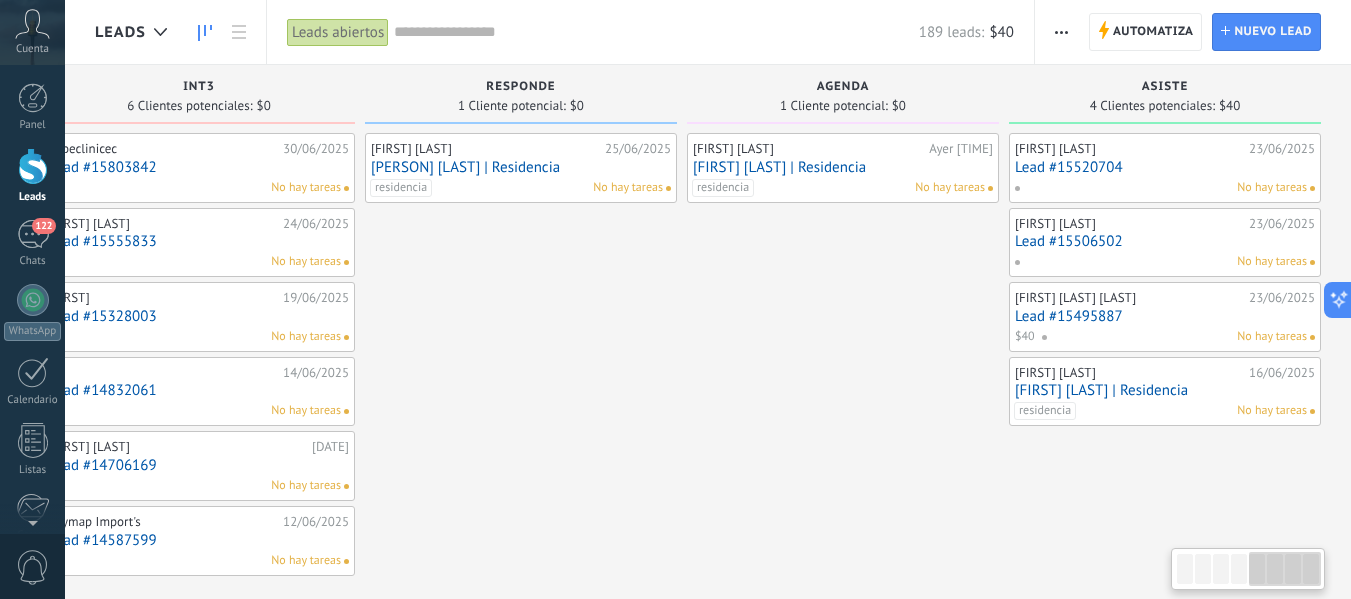 drag, startPoint x: 1066, startPoint y: 91, endPoint x: 635, endPoint y: 93, distance: 431.00464 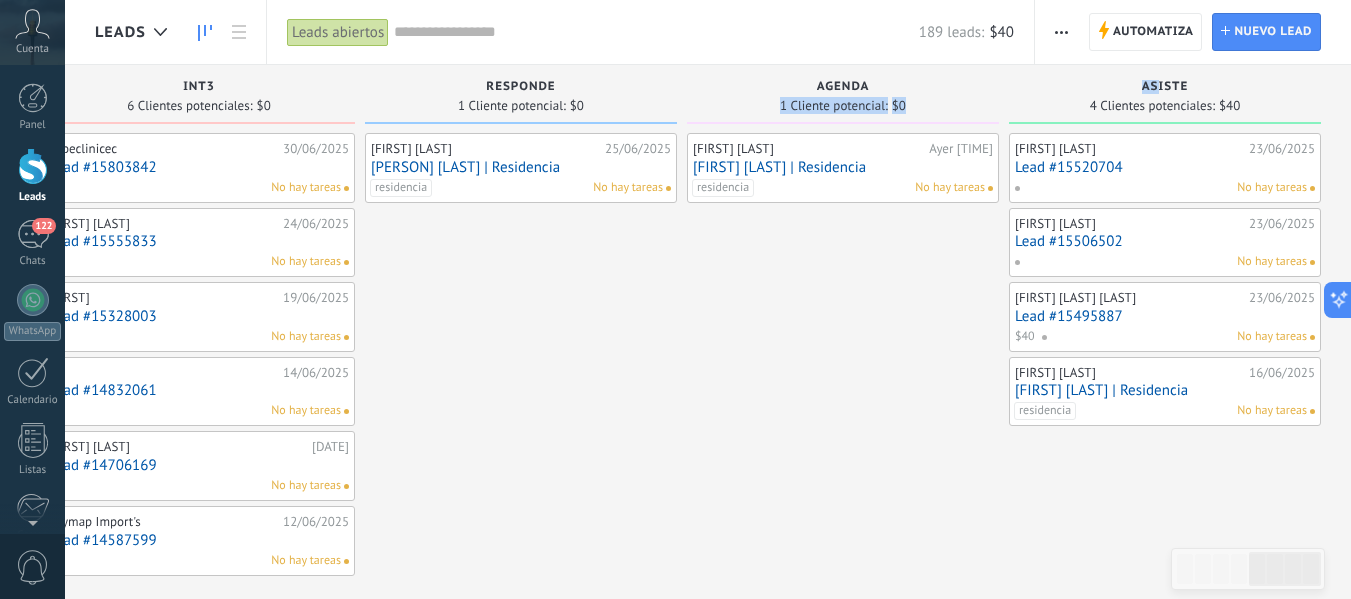 drag, startPoint x: 1160, startPoint y: 90, endPoint x: 899, endPoint y: 90, distance: 261 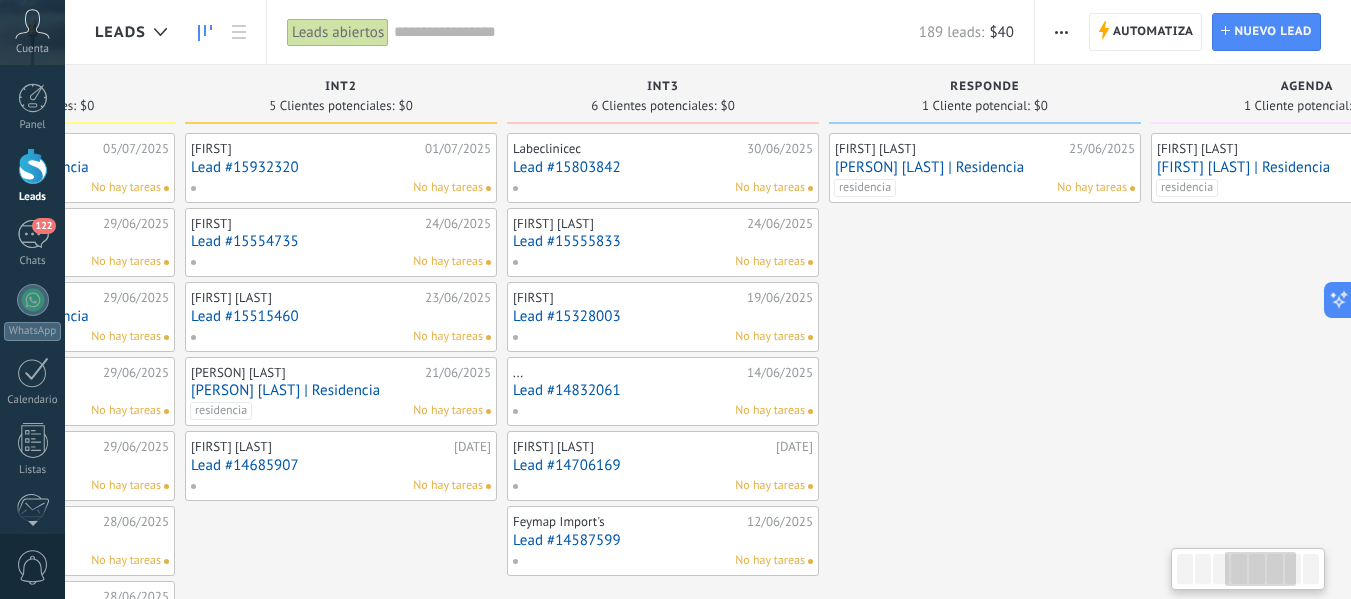 drag, startPoint x: 707, startPoint y: 95, endPoint x: 1171, endPoint y: 95, distance: 464 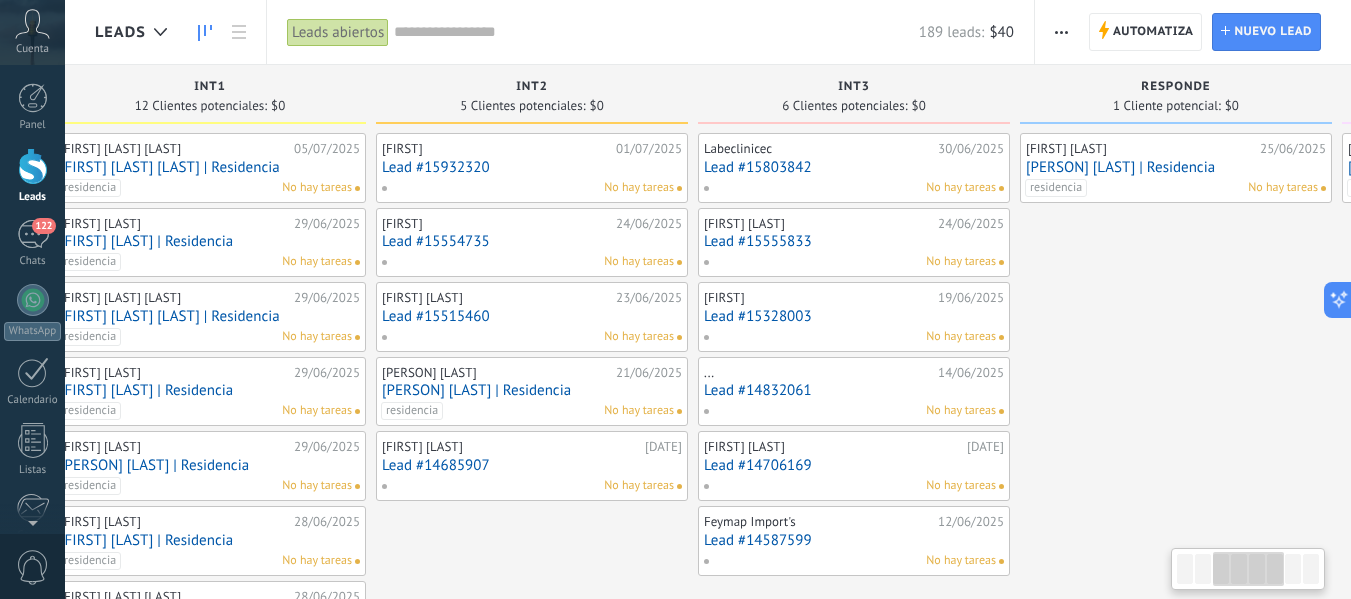 scroll, scrollTop: 0, scrollLeft: 684, axis: horizontal 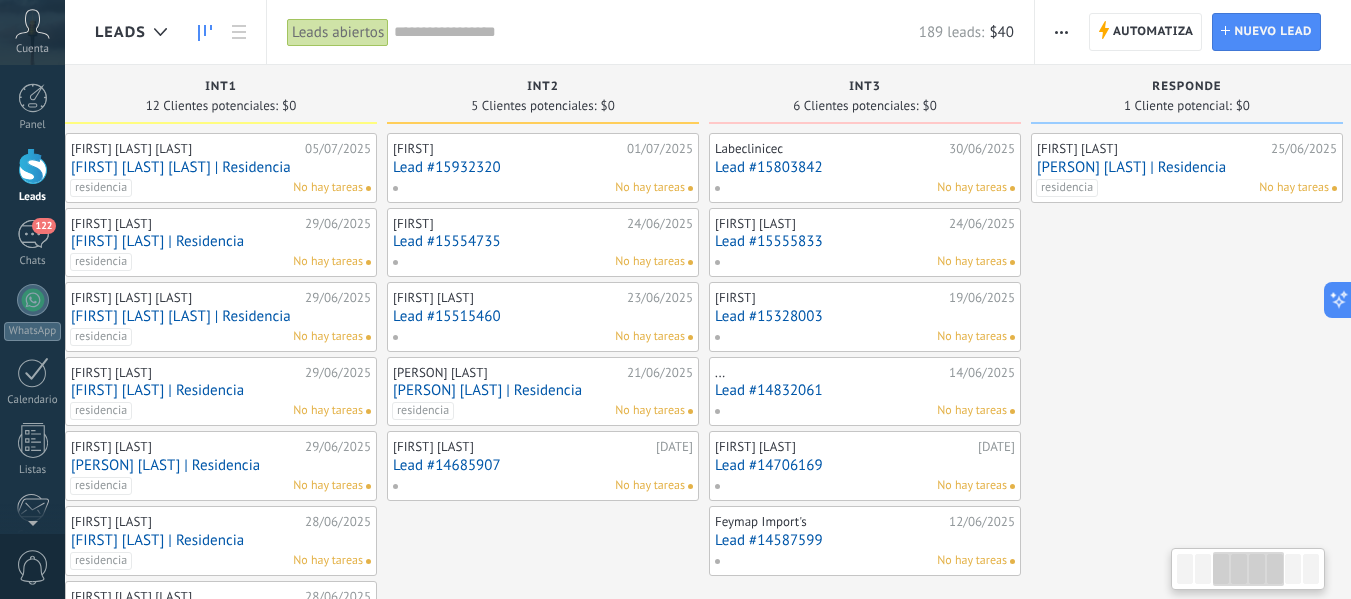 drag, startPoint x: 765, startPoint y: 95, endPoint x: 967, endPoint y: 96, distance: 202.00247 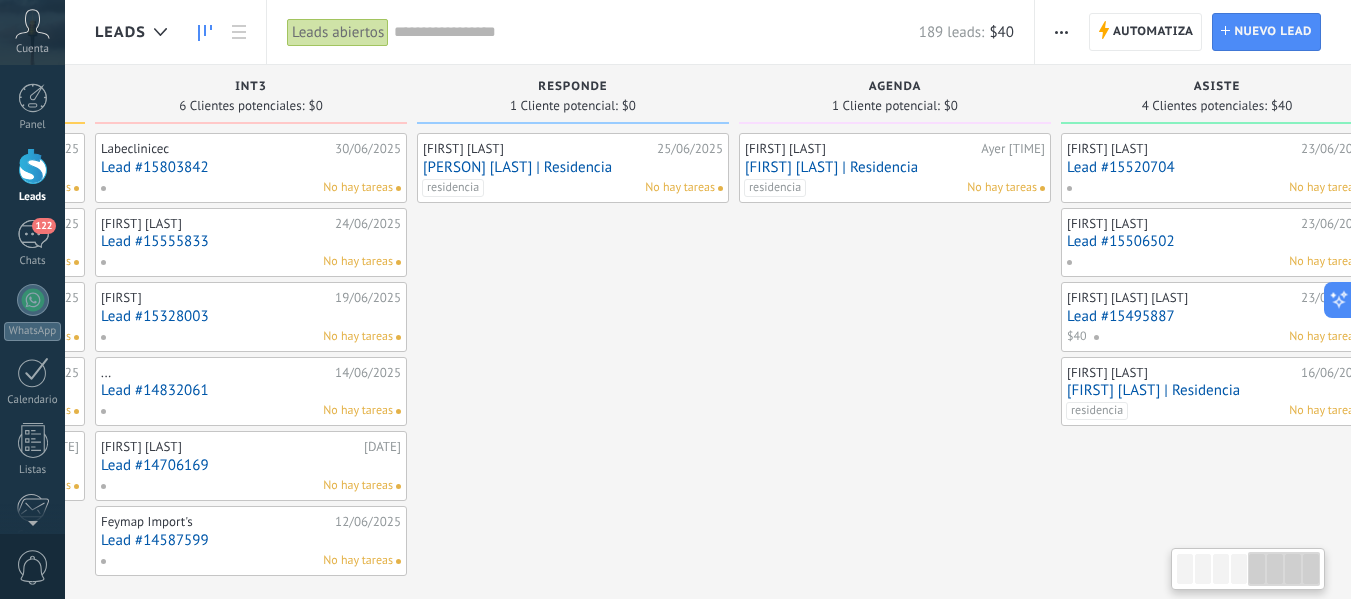 scroll, scrollTop: 0, scrollLeft: 1350, axis: horizontal 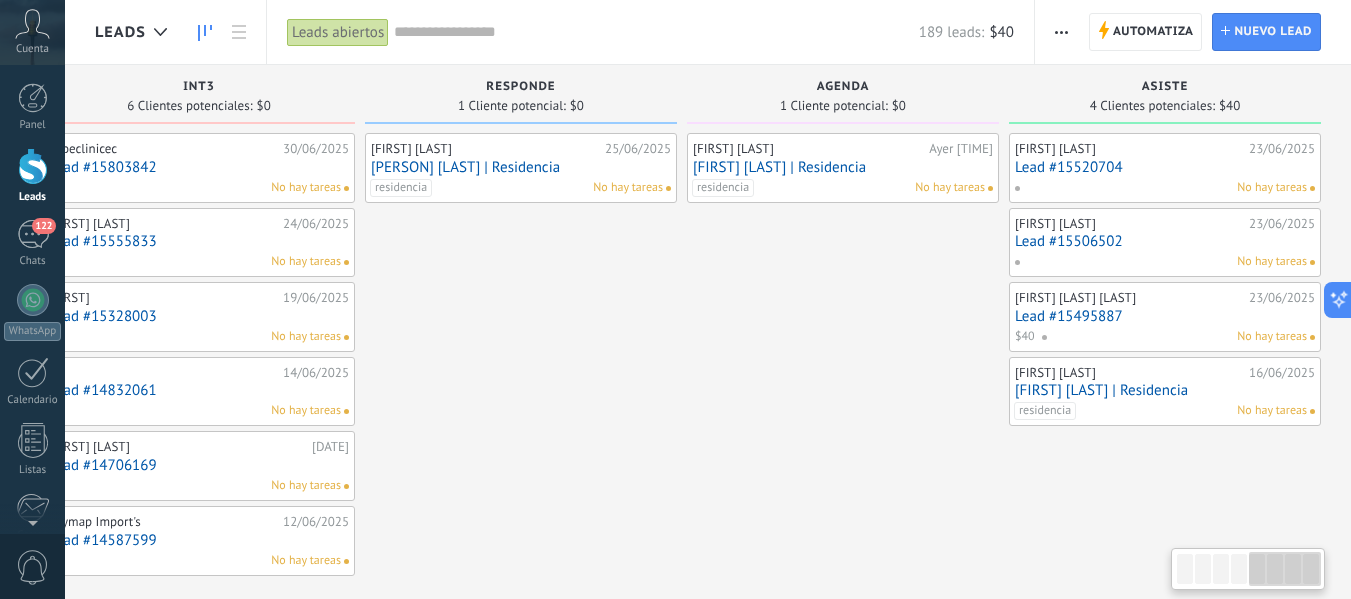 drag, startPoint x: 1268, startPoint y: 83, endPoint x: 533, endPoint y: 98, distance: 735.153 